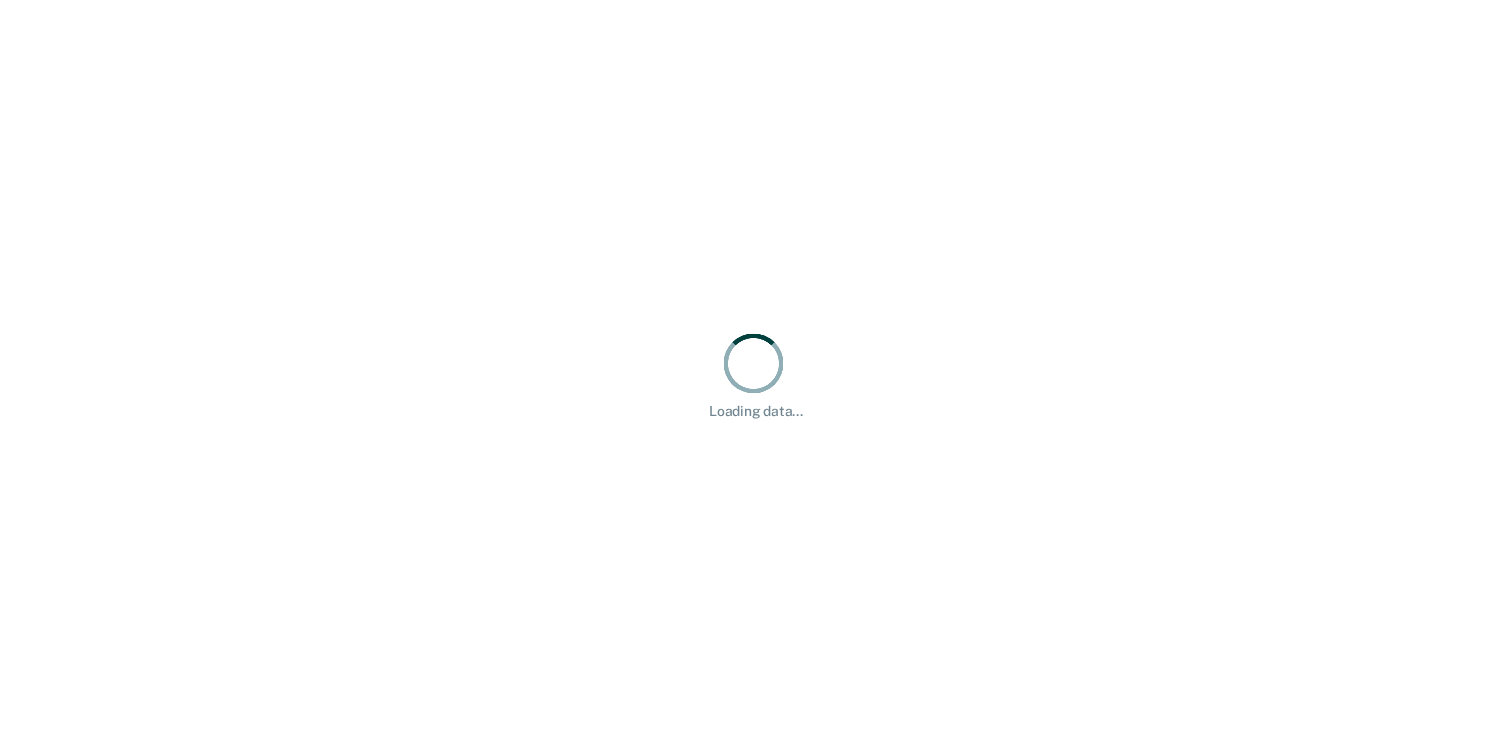 scroll, scrollTop: 0, scrollLeft: 0, axis: both 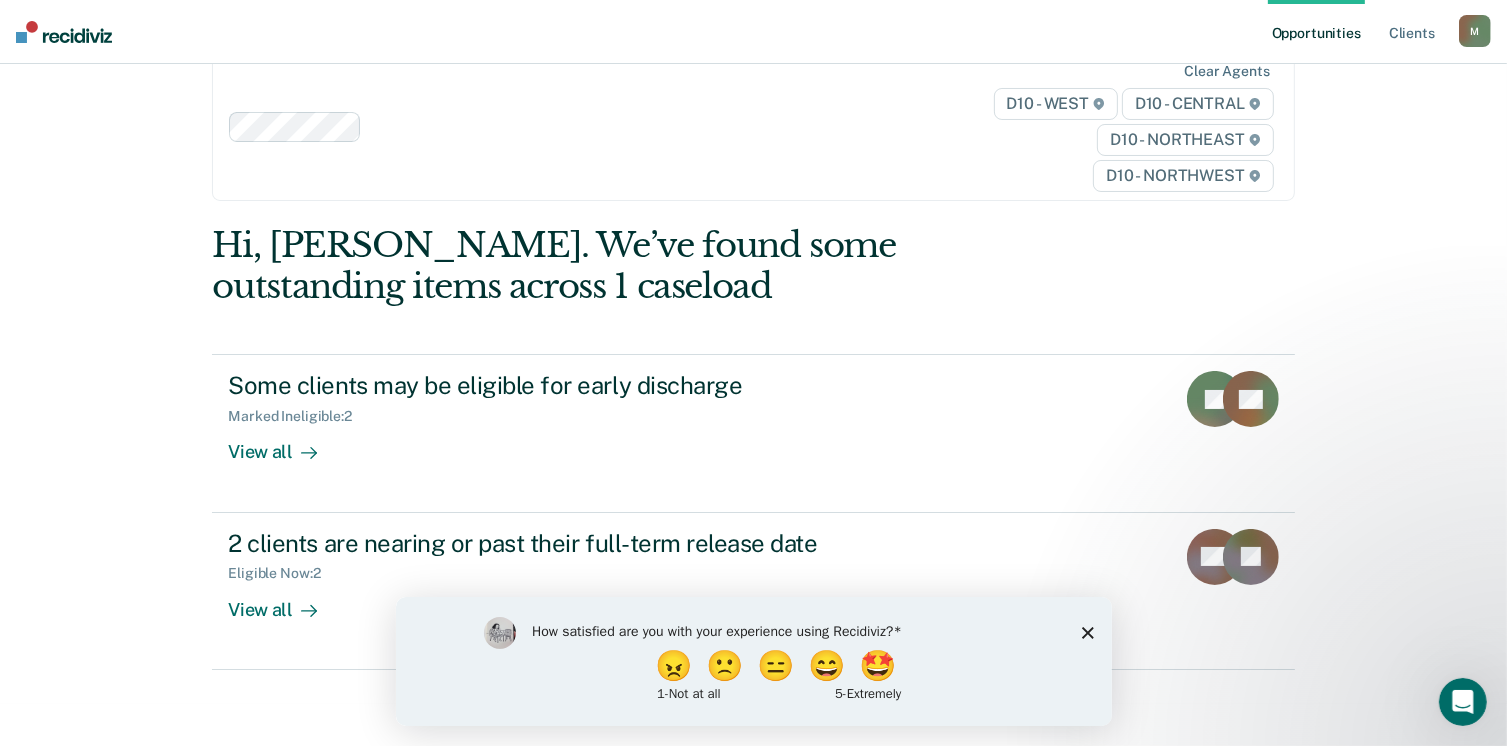 click 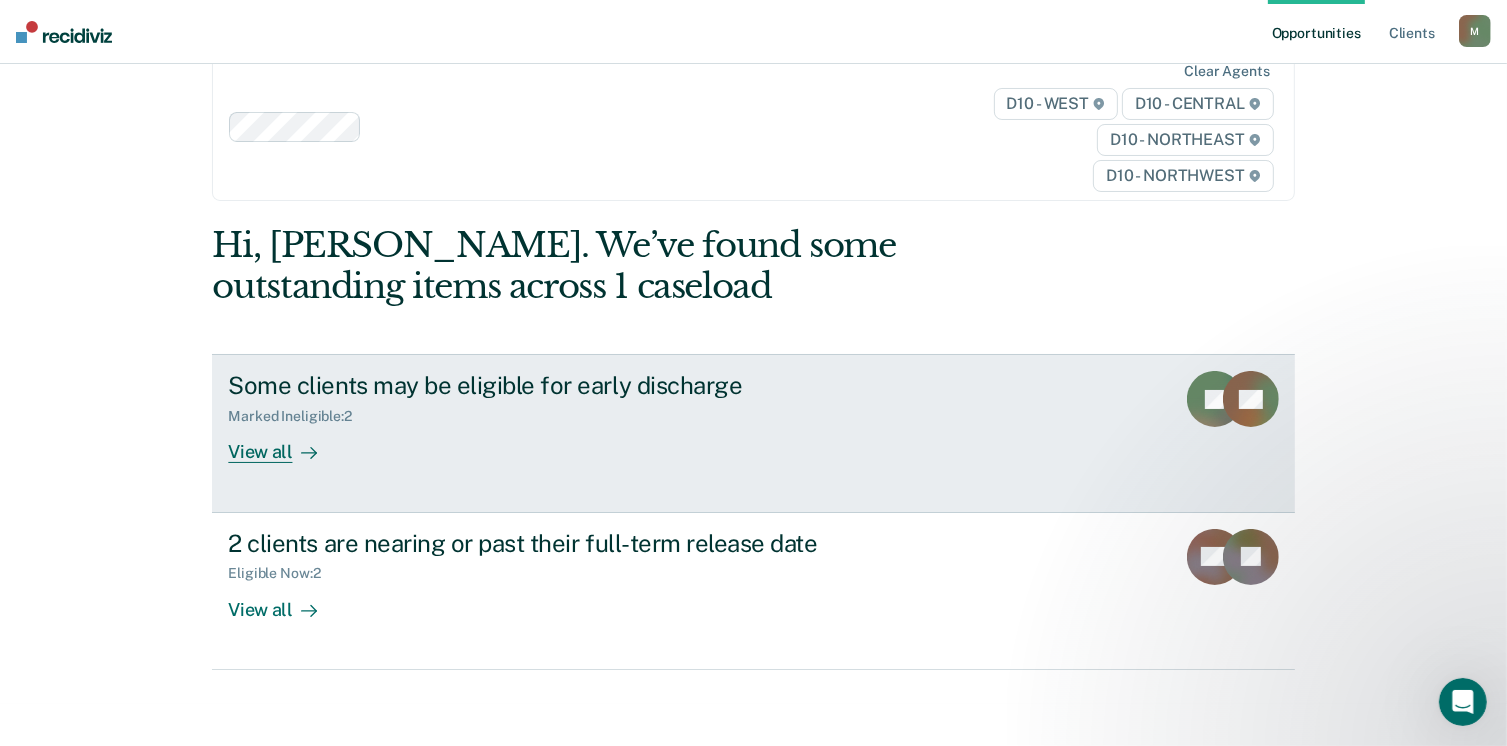 click 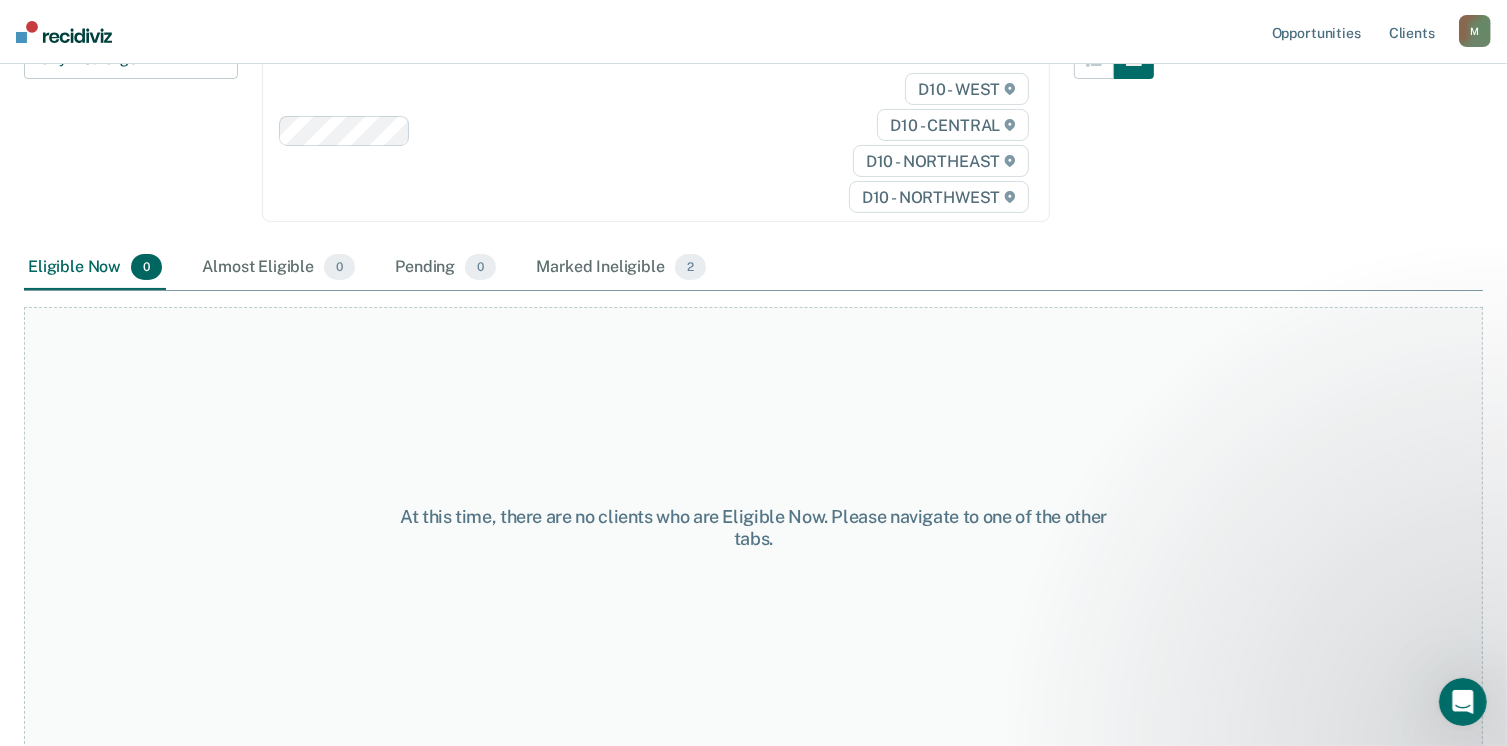 scroll, scrollTop: 0, scrollLeft: 0, axis: both 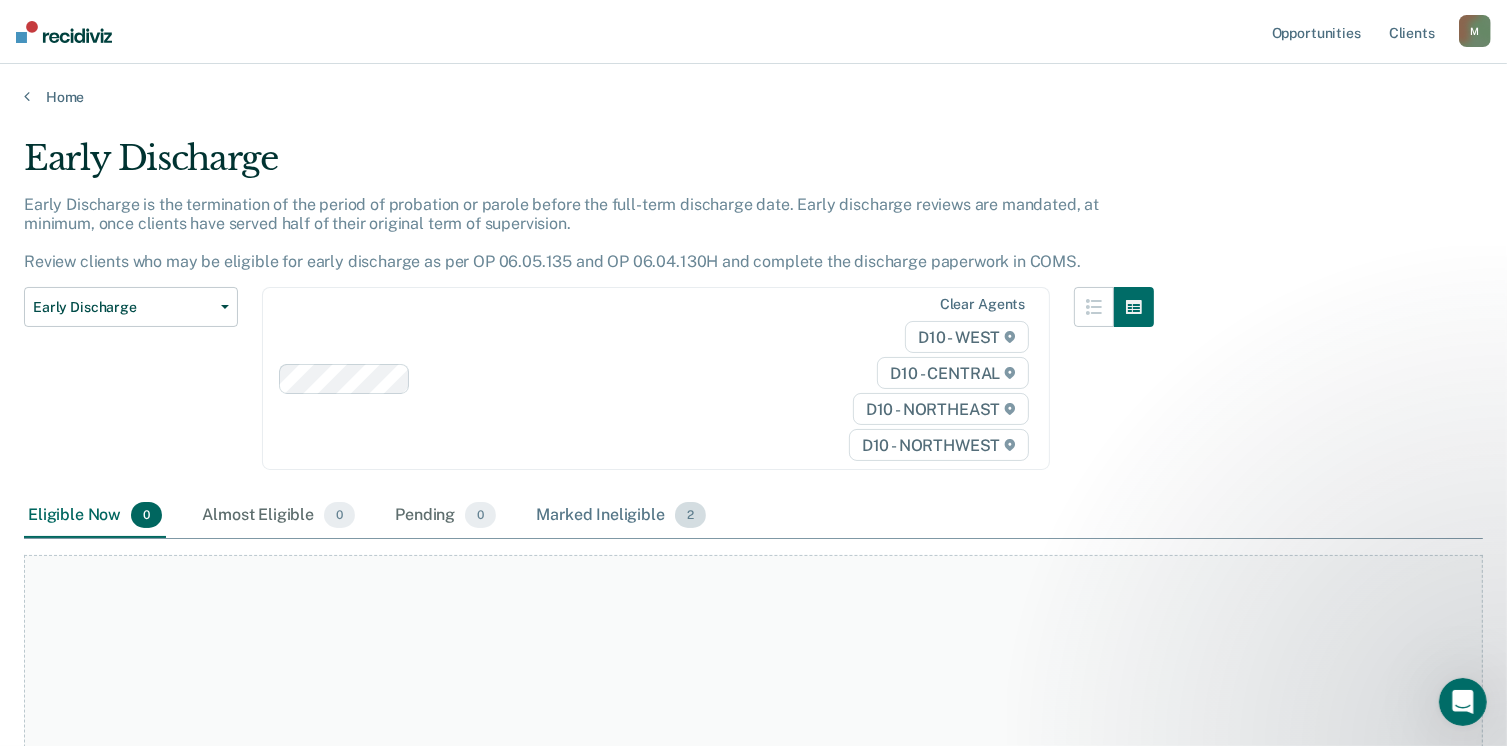 click on "Marked Ineligible 2" at bounding box center (621, 516) 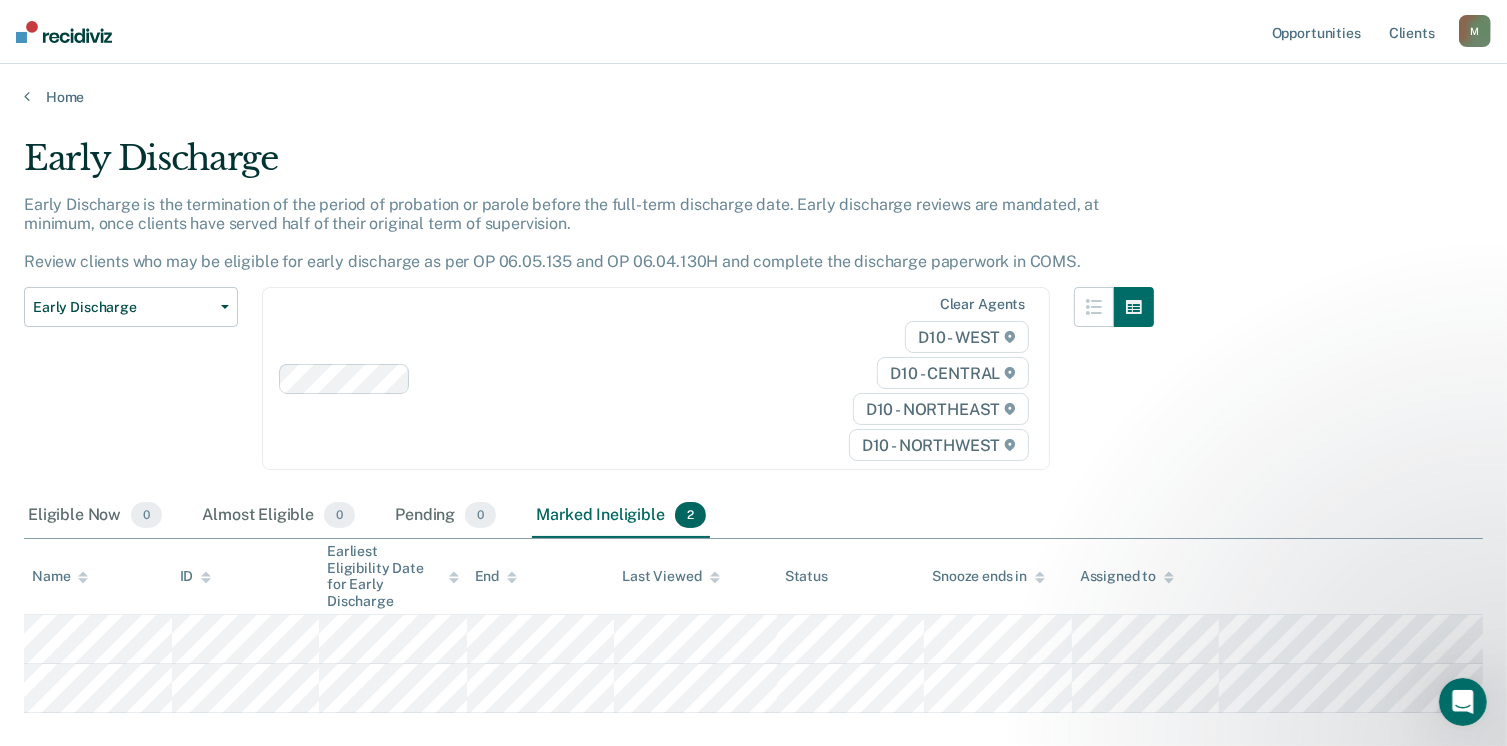 click on "M" at bounding box center (1475, 31) 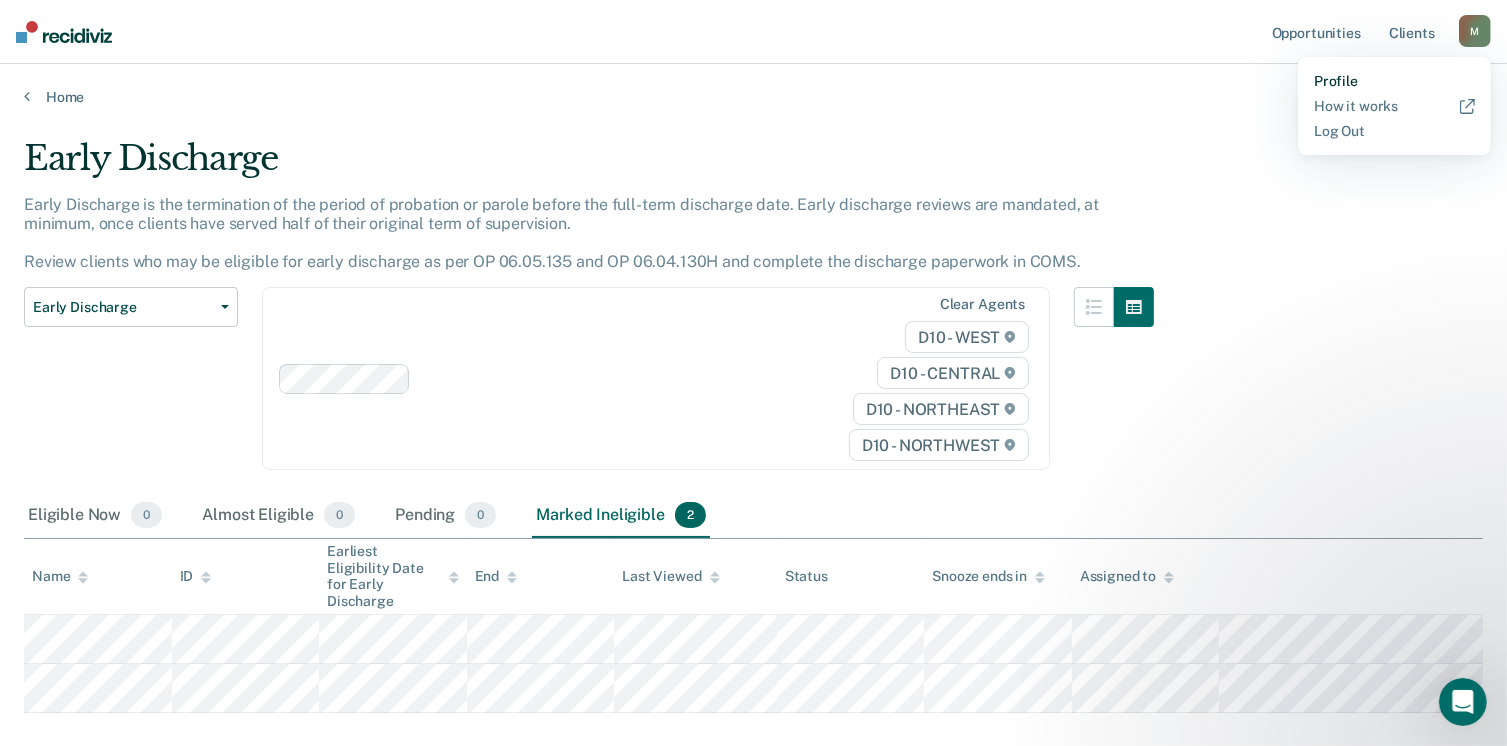 click on "Profile" at bounding box center (1394, 81) 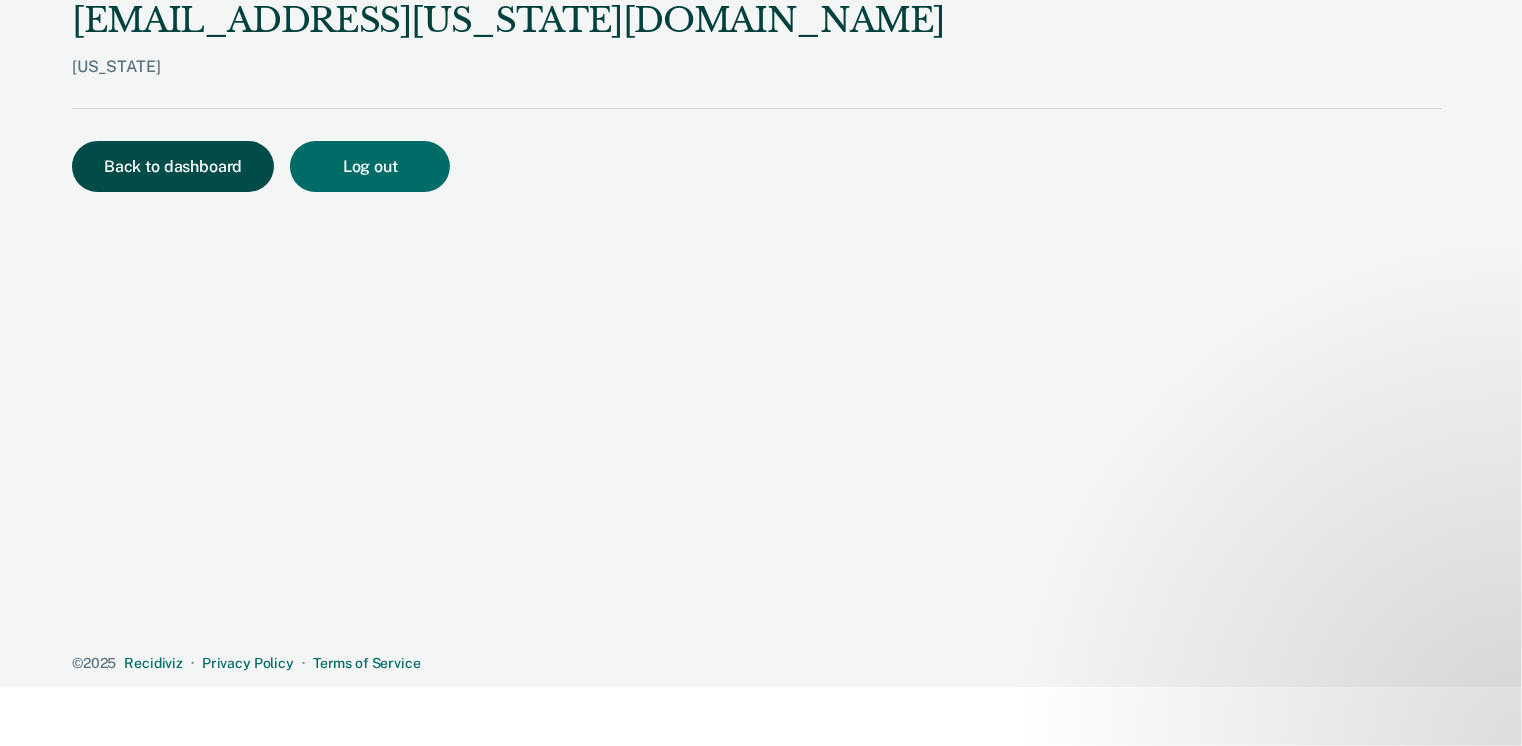 click on "Back to dashboard" at bounding box center (173, 166) 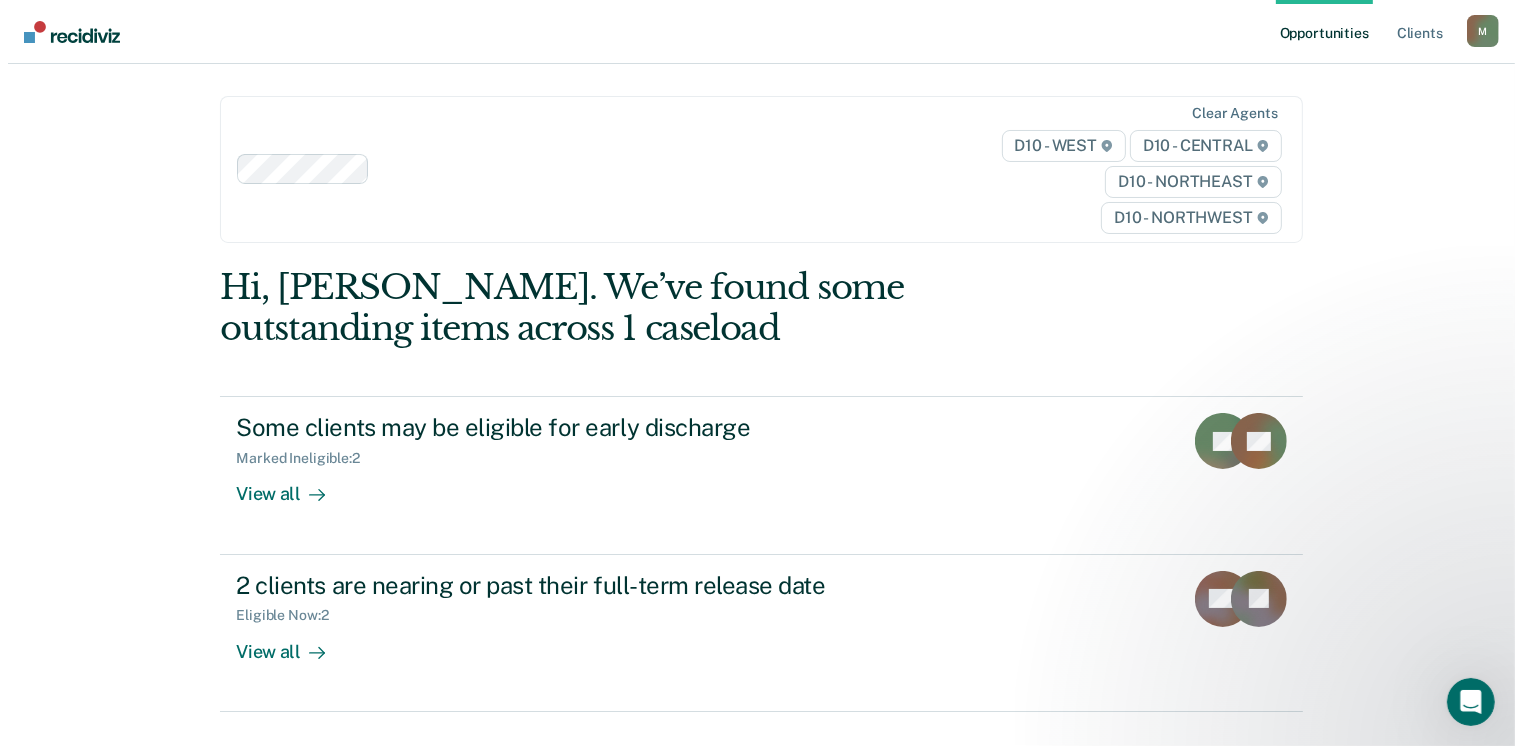 scroll, scrollTop: 0, scrollLeft: 0, axis: both 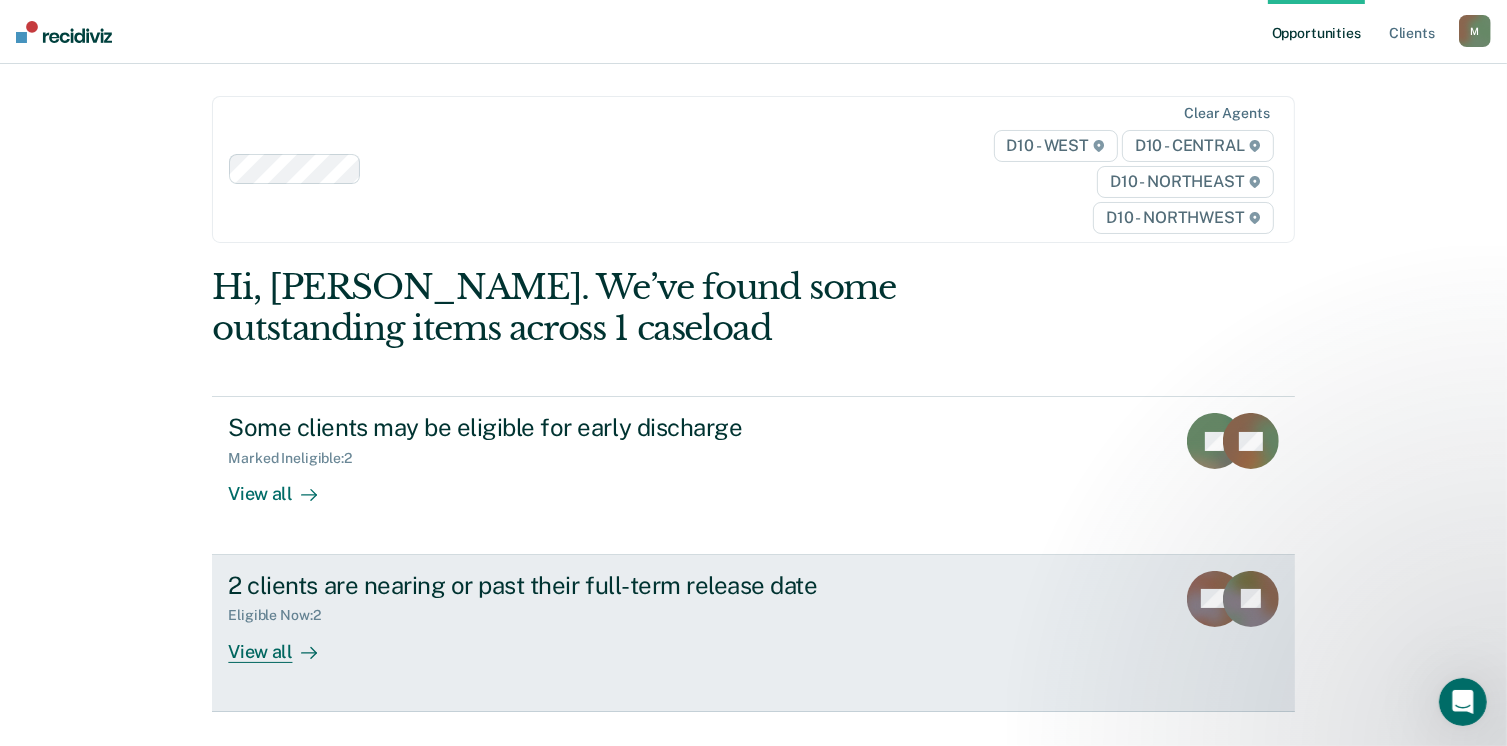 click on "View all" at bounding box center (284, 643) 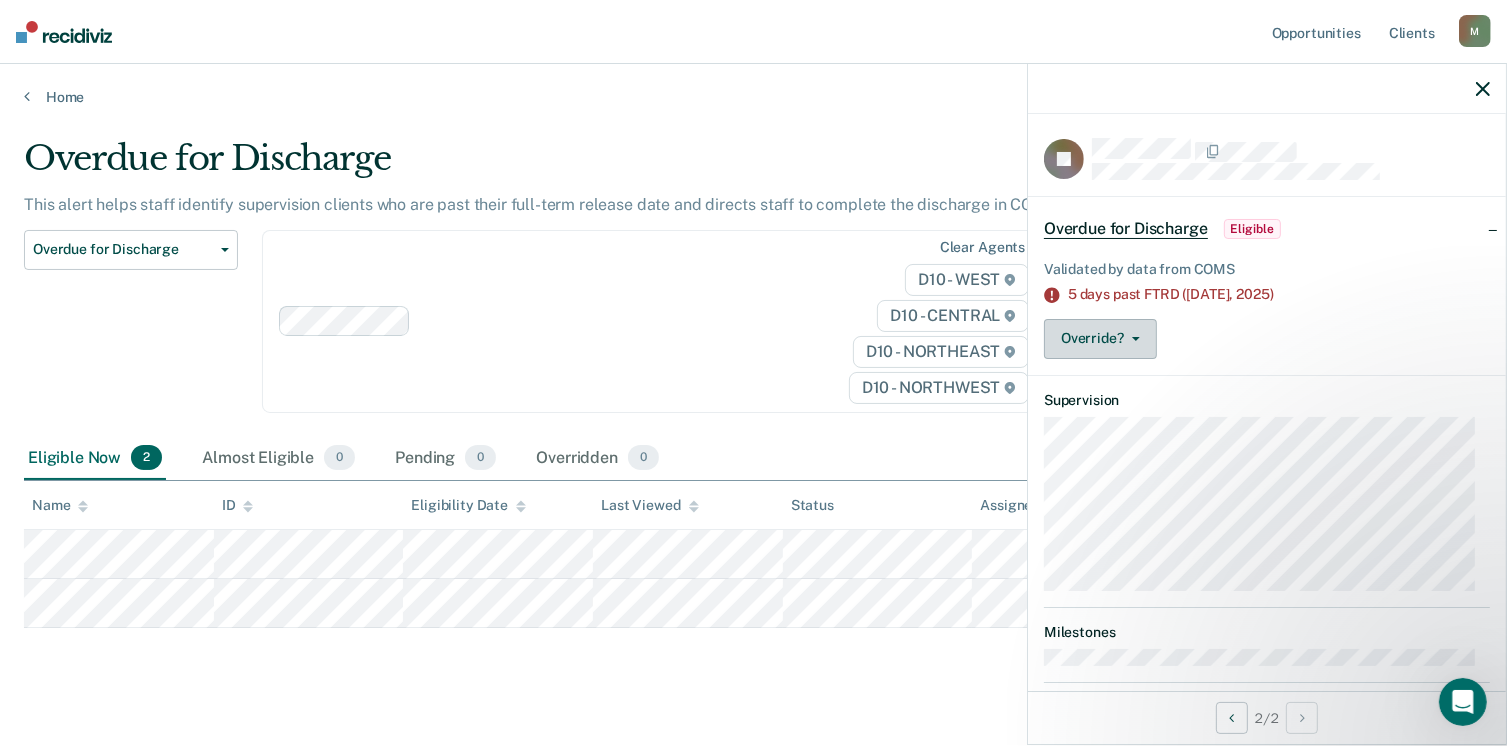 click on "Override?" at bounding box center [1100, 339] 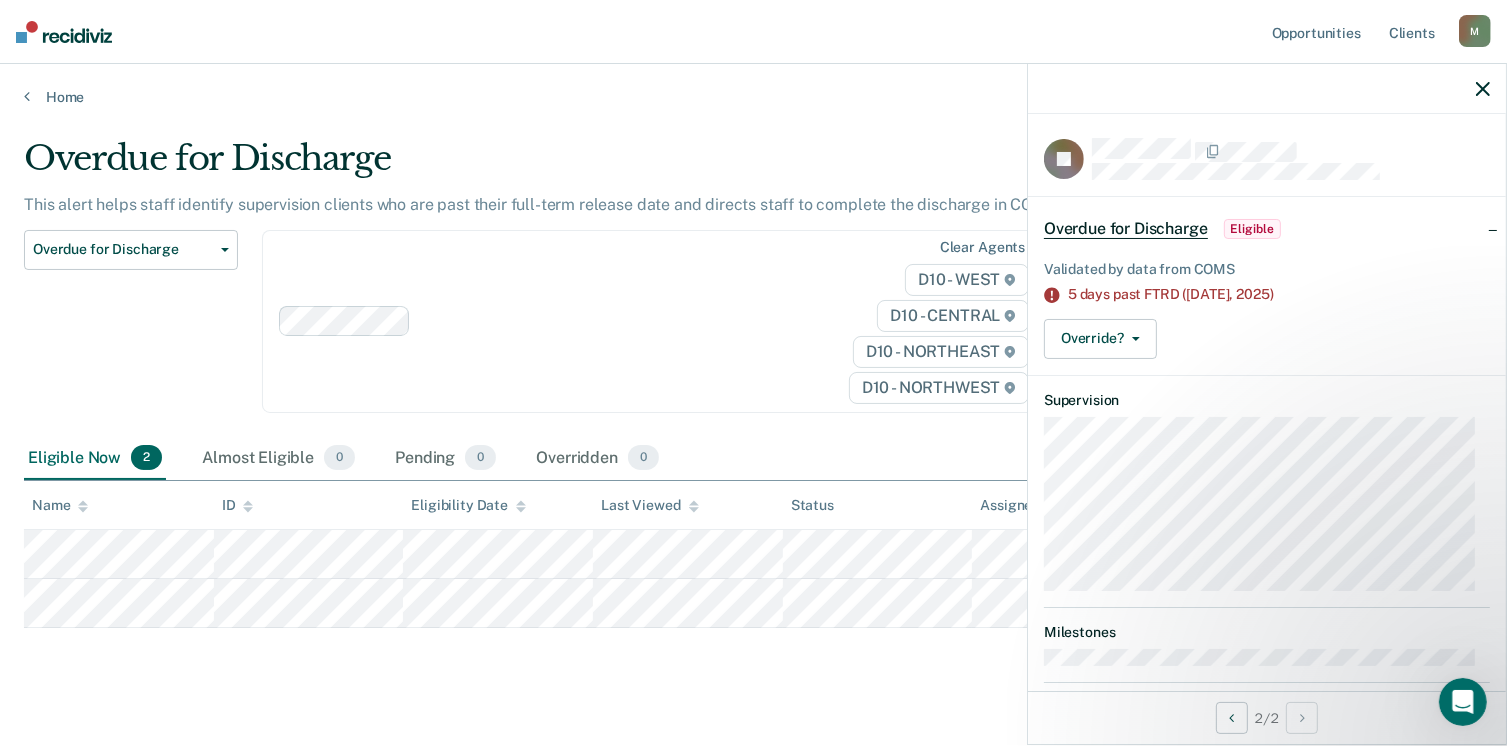 click on "Overdue for Discharge" at bounding box center [1126, 229] 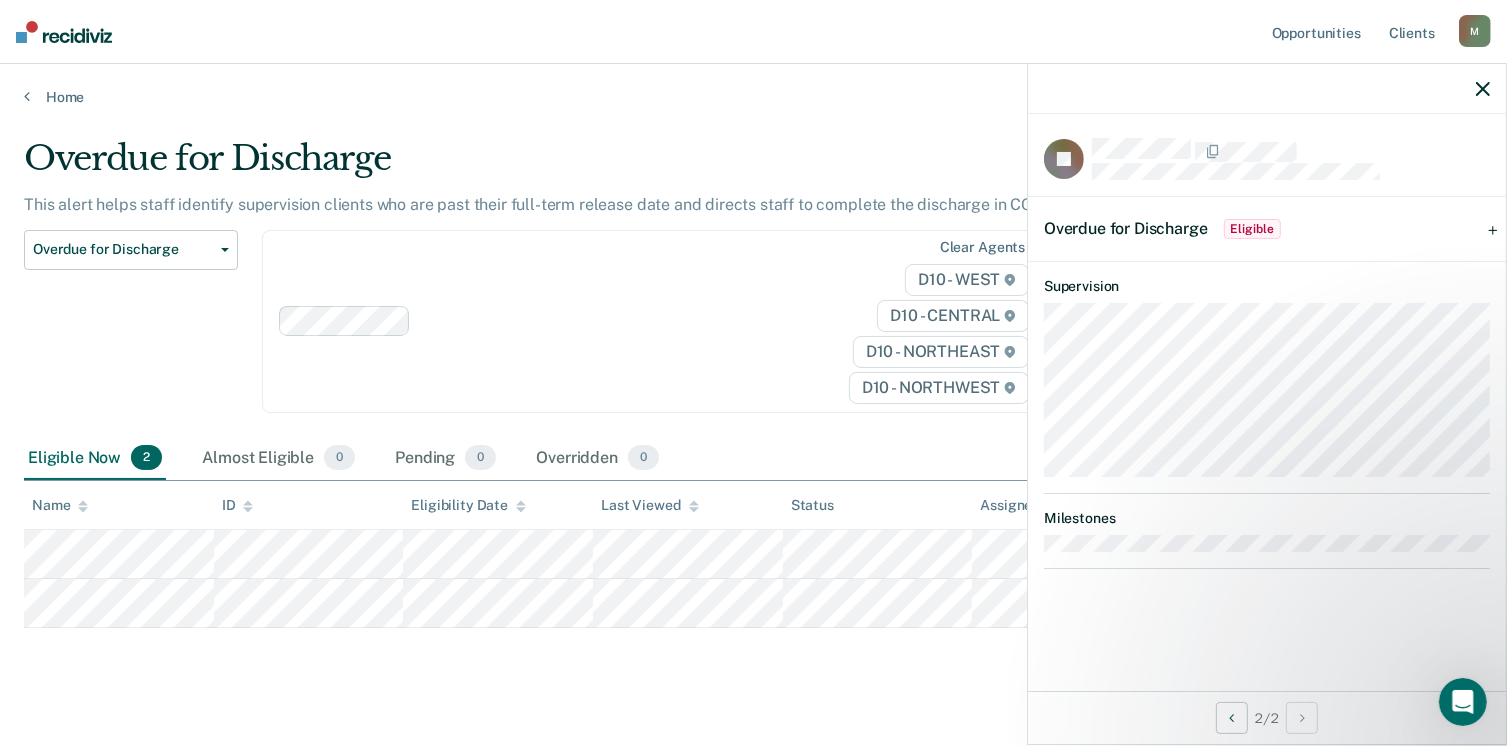 click 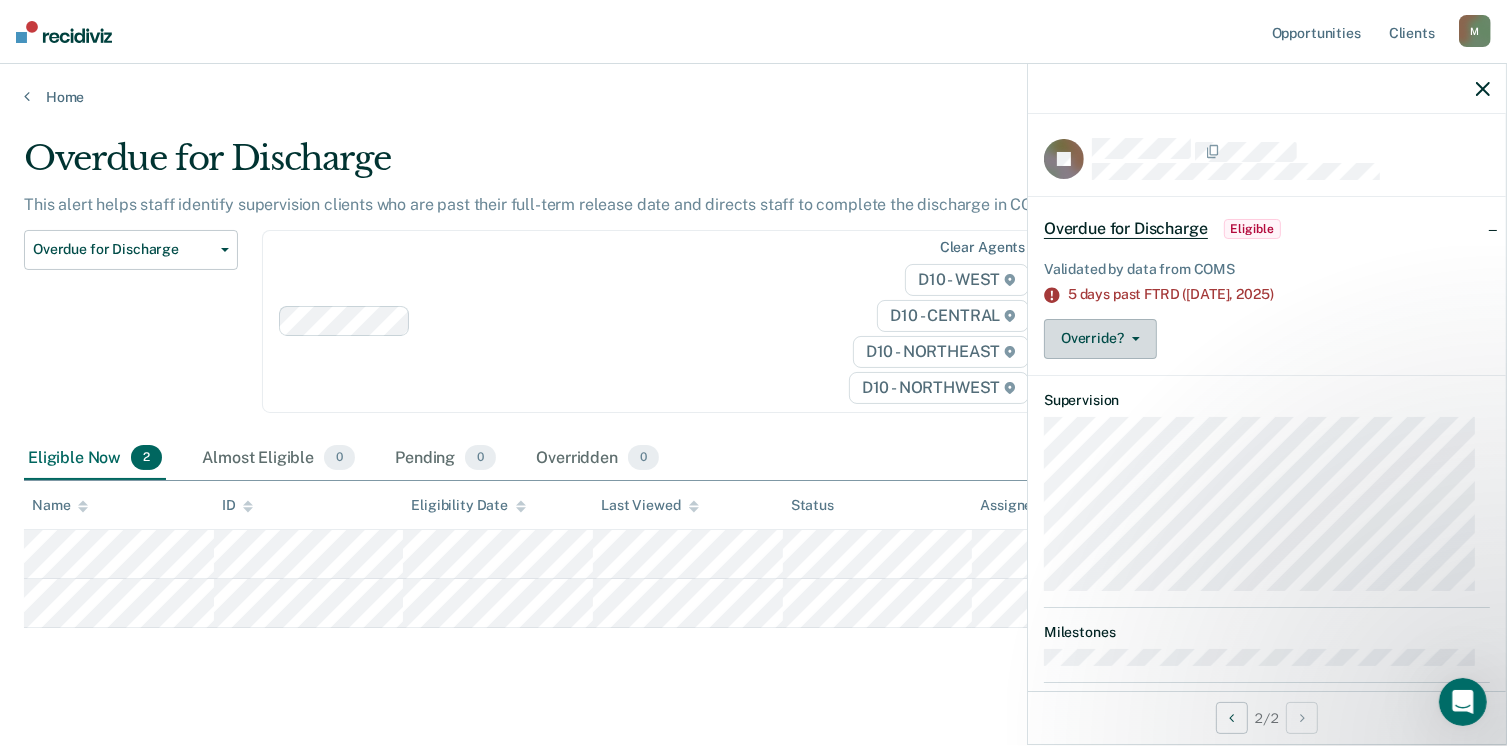 click at bounding box center [1132, 339] 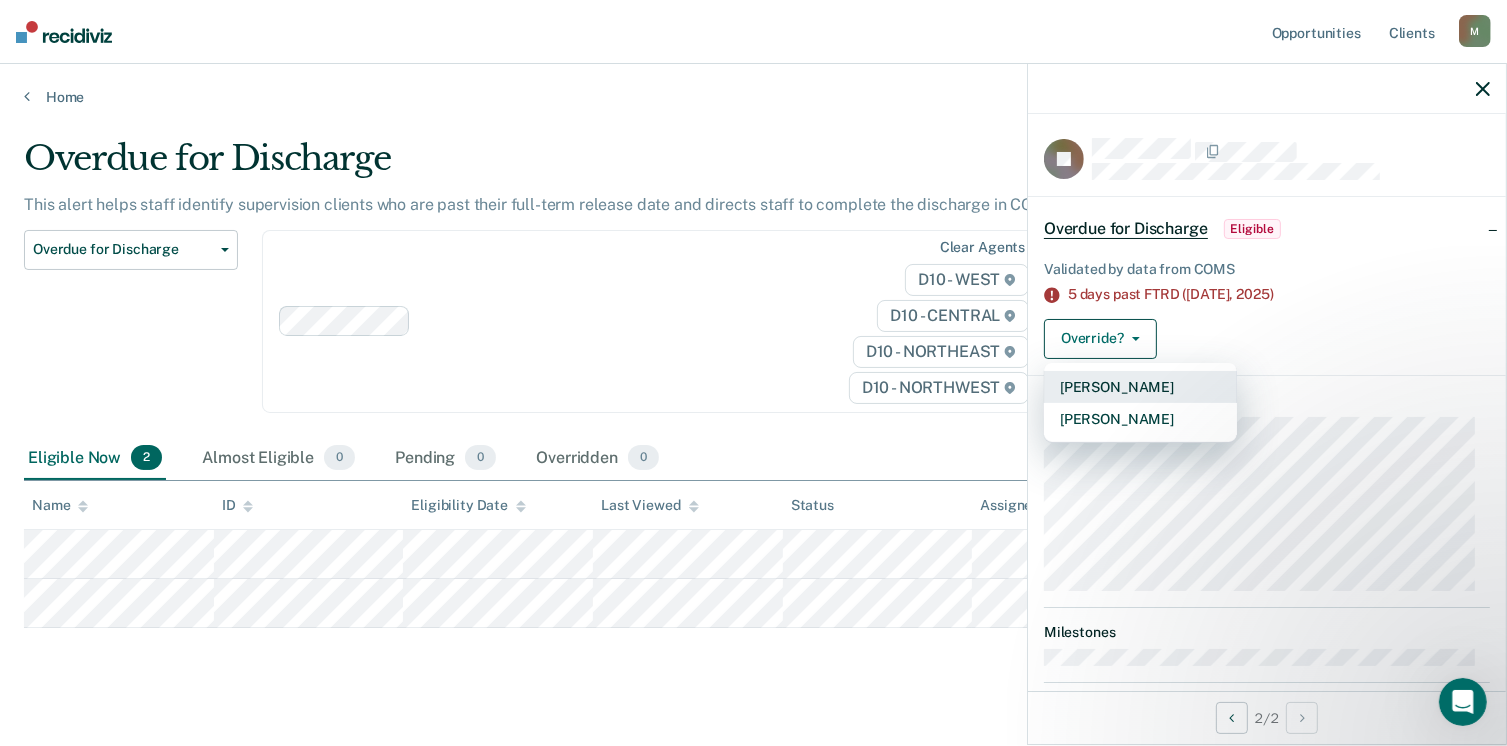 click on "[PERSON_NAME]" at bounding box center [1140, 387] 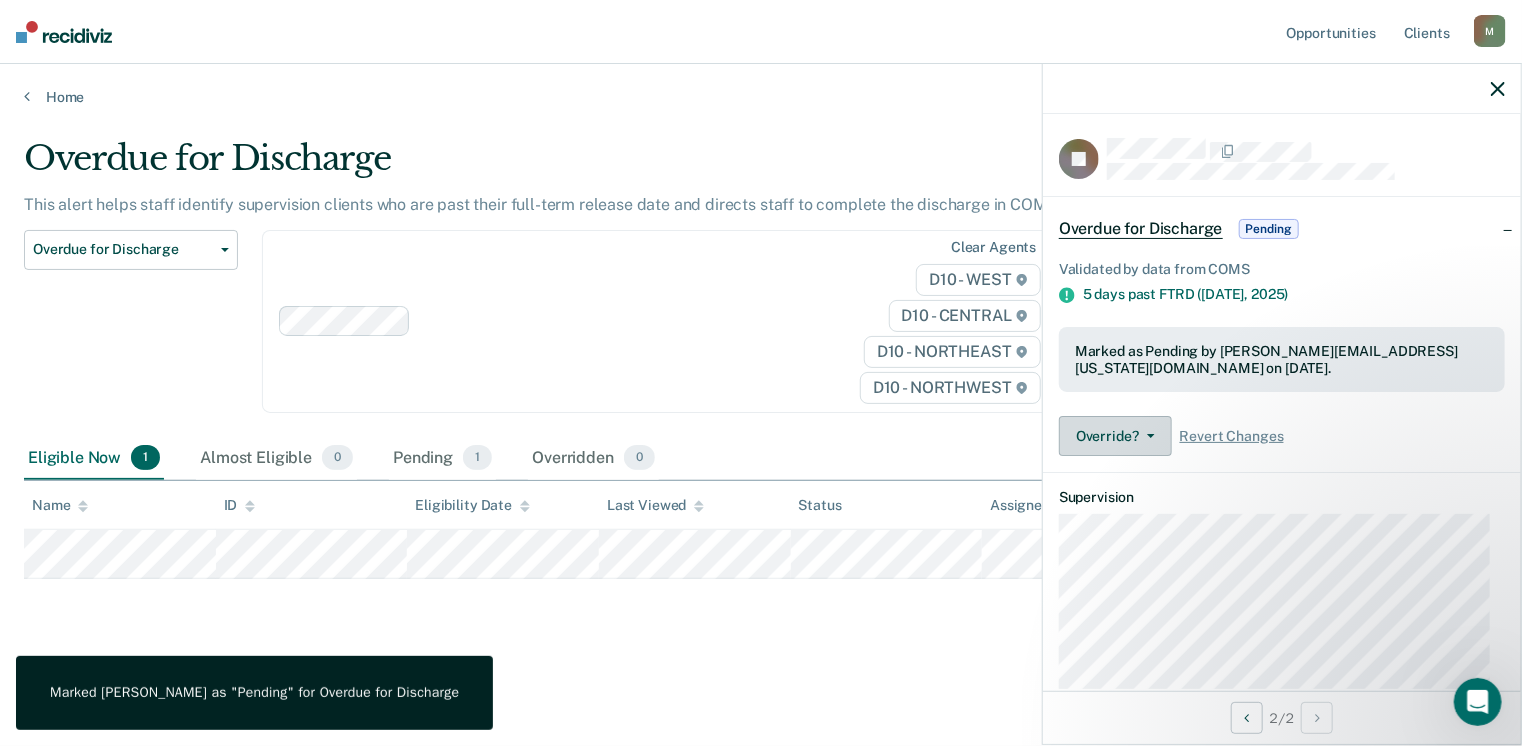 click on "Override?" at bounding box center [1115, 436] 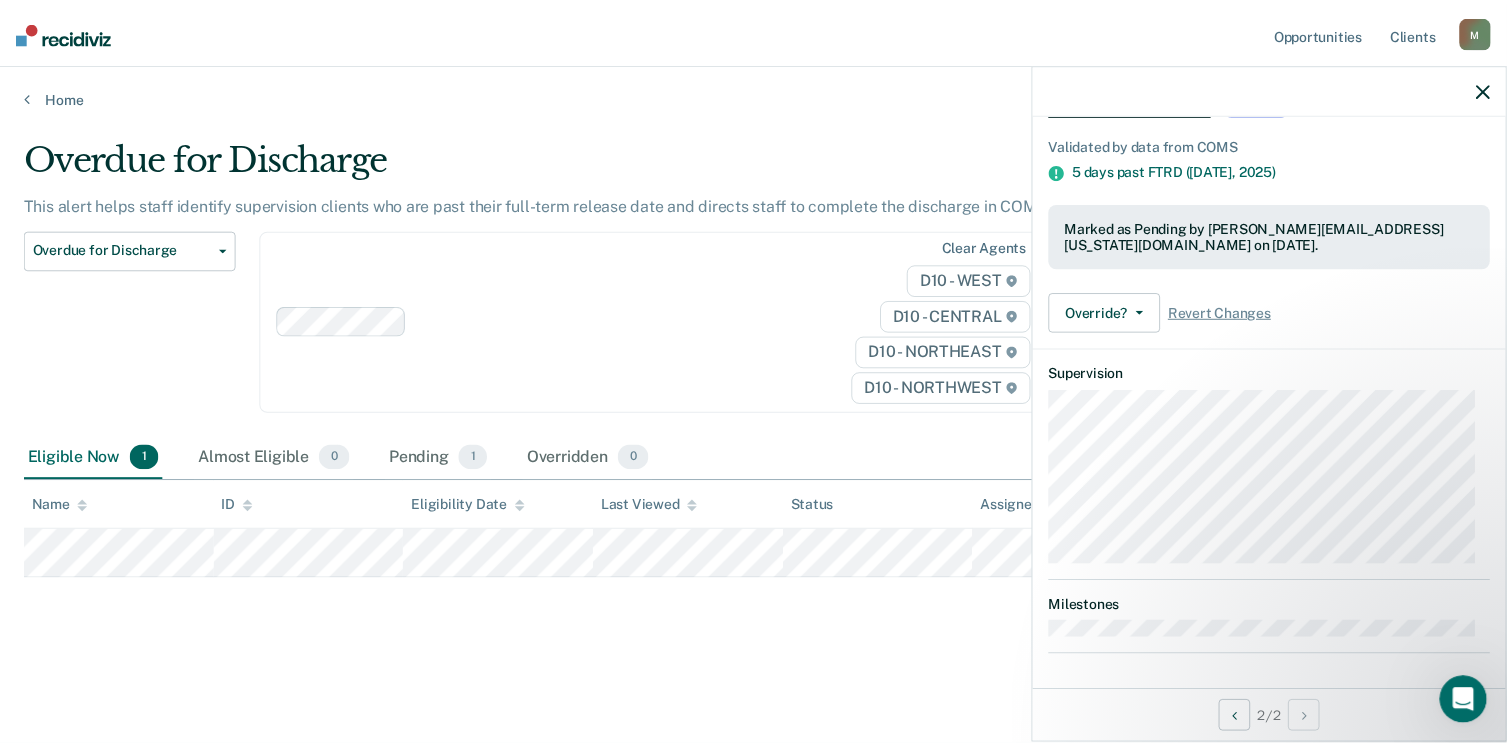 scroll, scrollTop: 0, scrollLeft: 0, axis: both 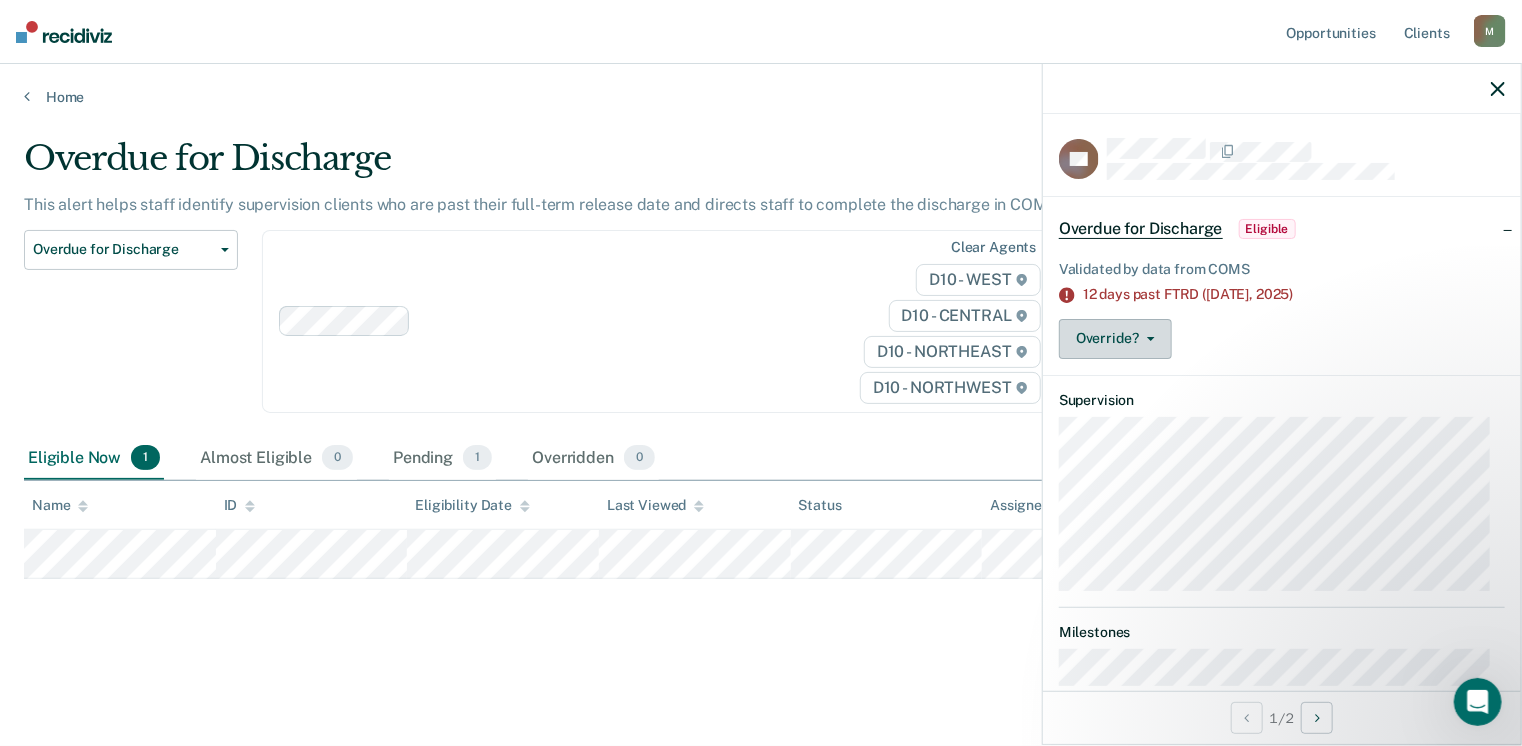 click on "Override?" at bounding box center [1115, 339] 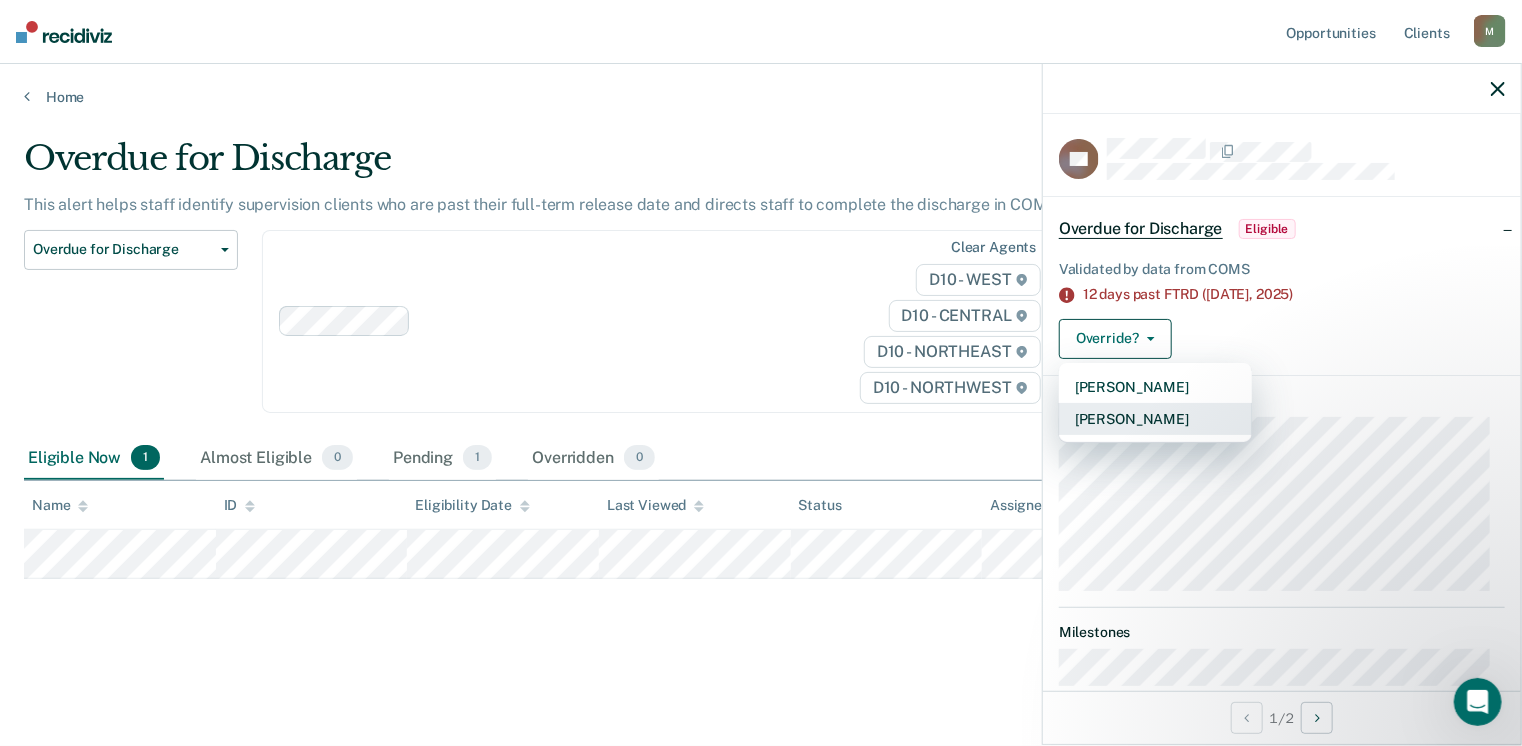 click on "[PERSON_NAME]" at bounding box center [1155, 419] 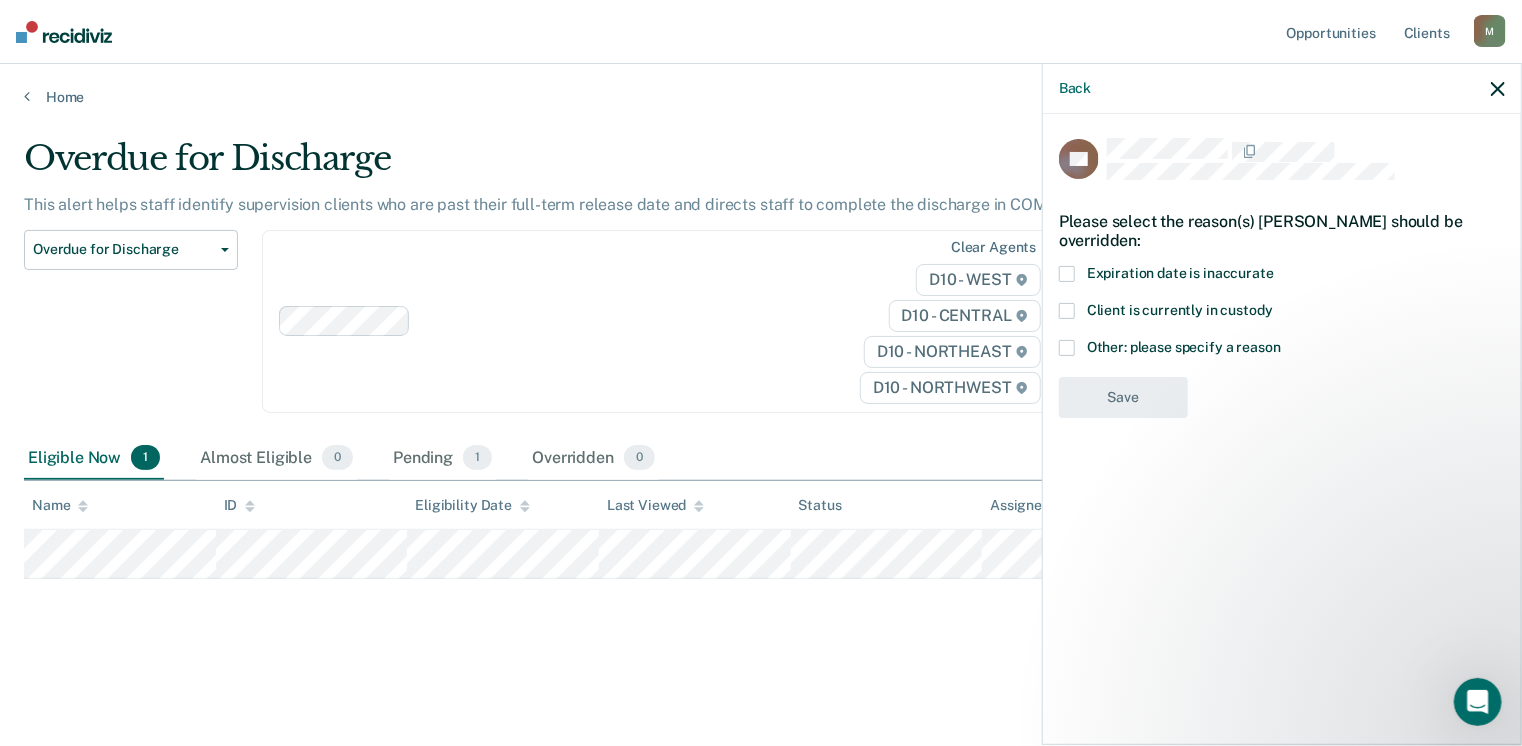 click at bounding box center (1067, 274) 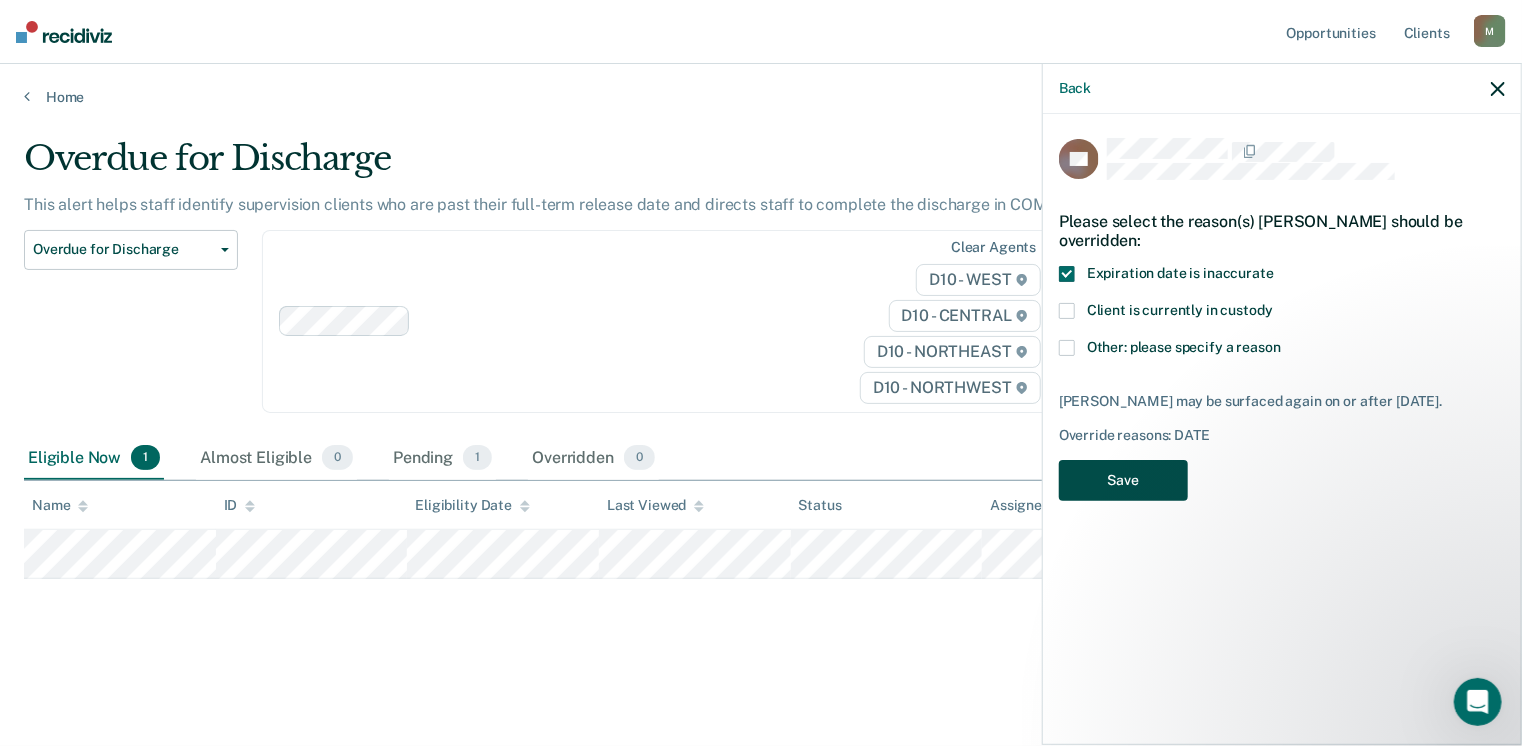 click on "Save" at bounding box center [1123, 480] 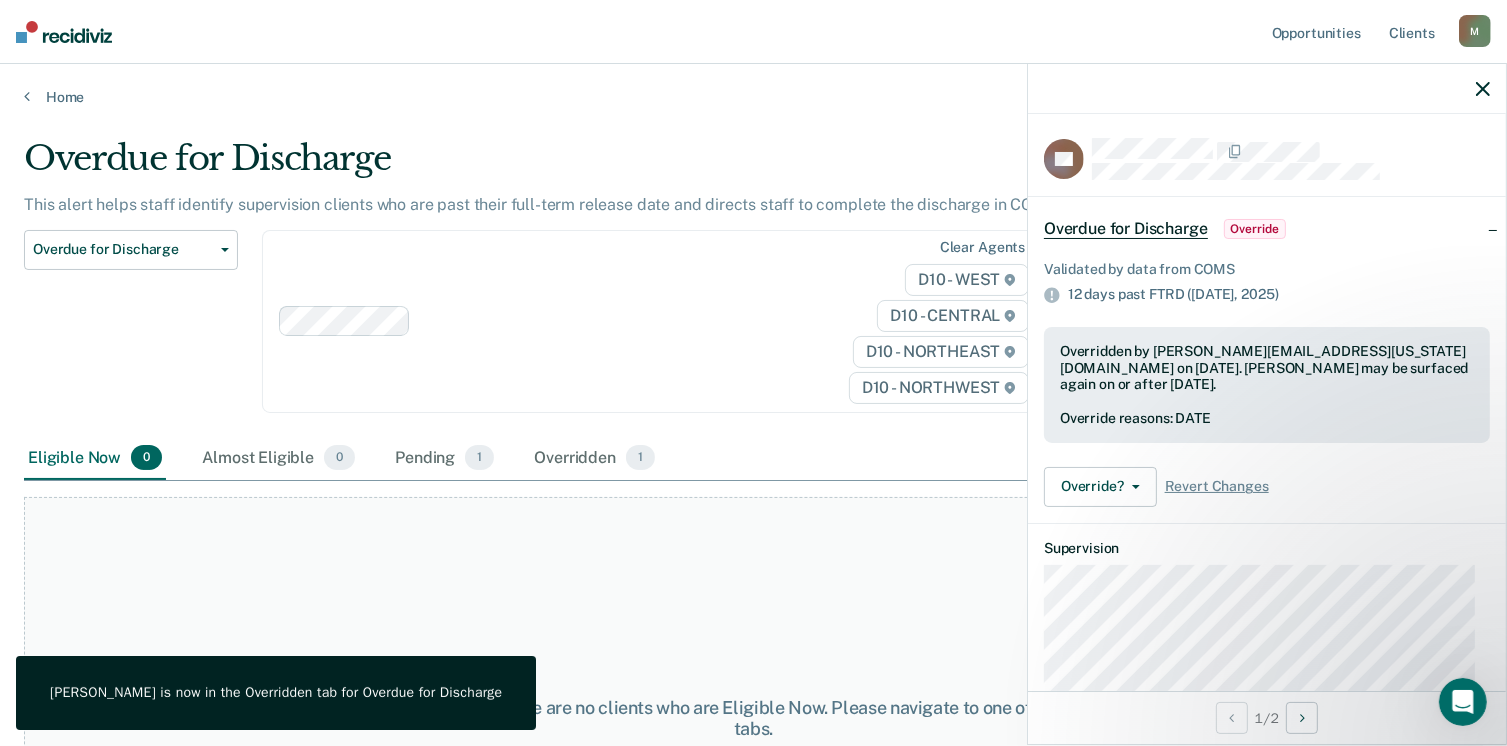 click 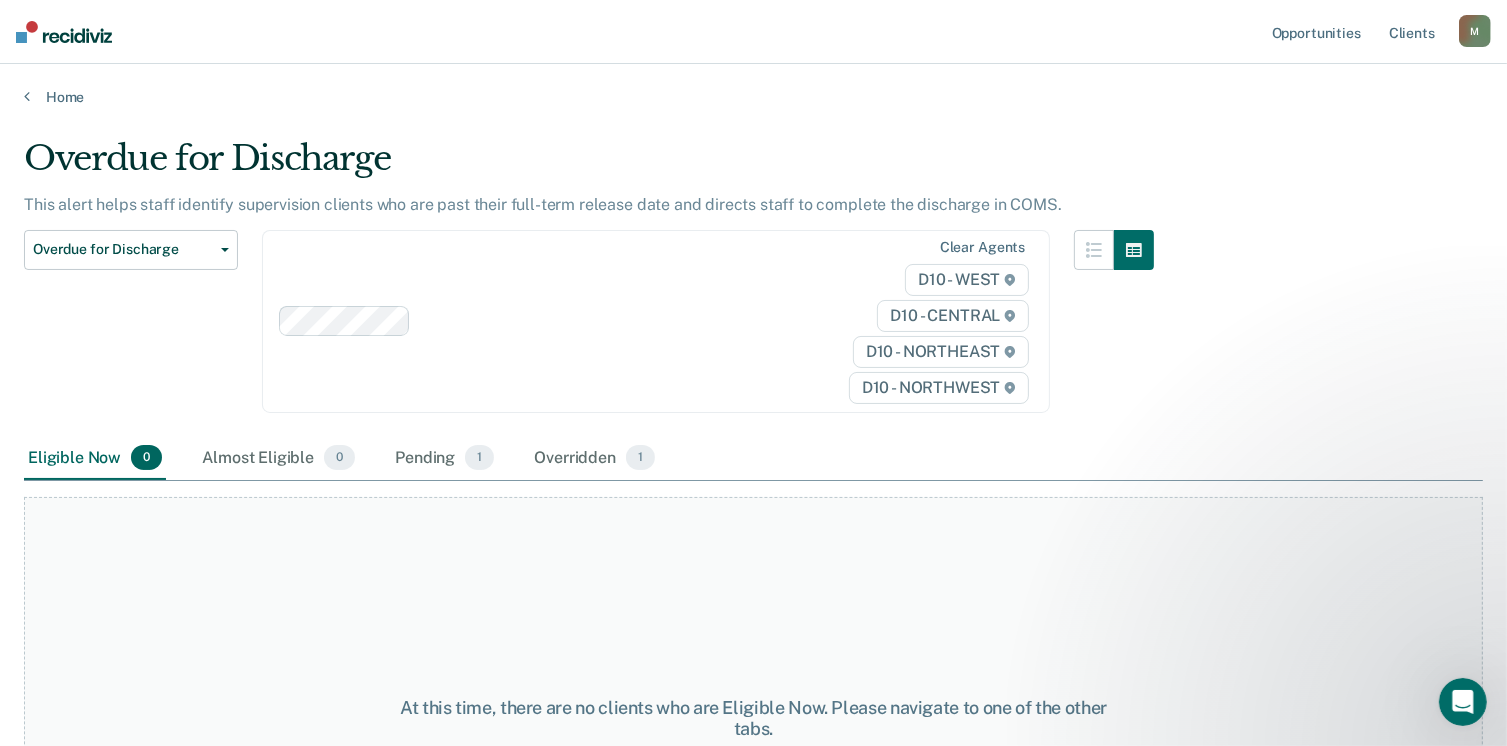click on "M" at bounding box center (1475, 31) 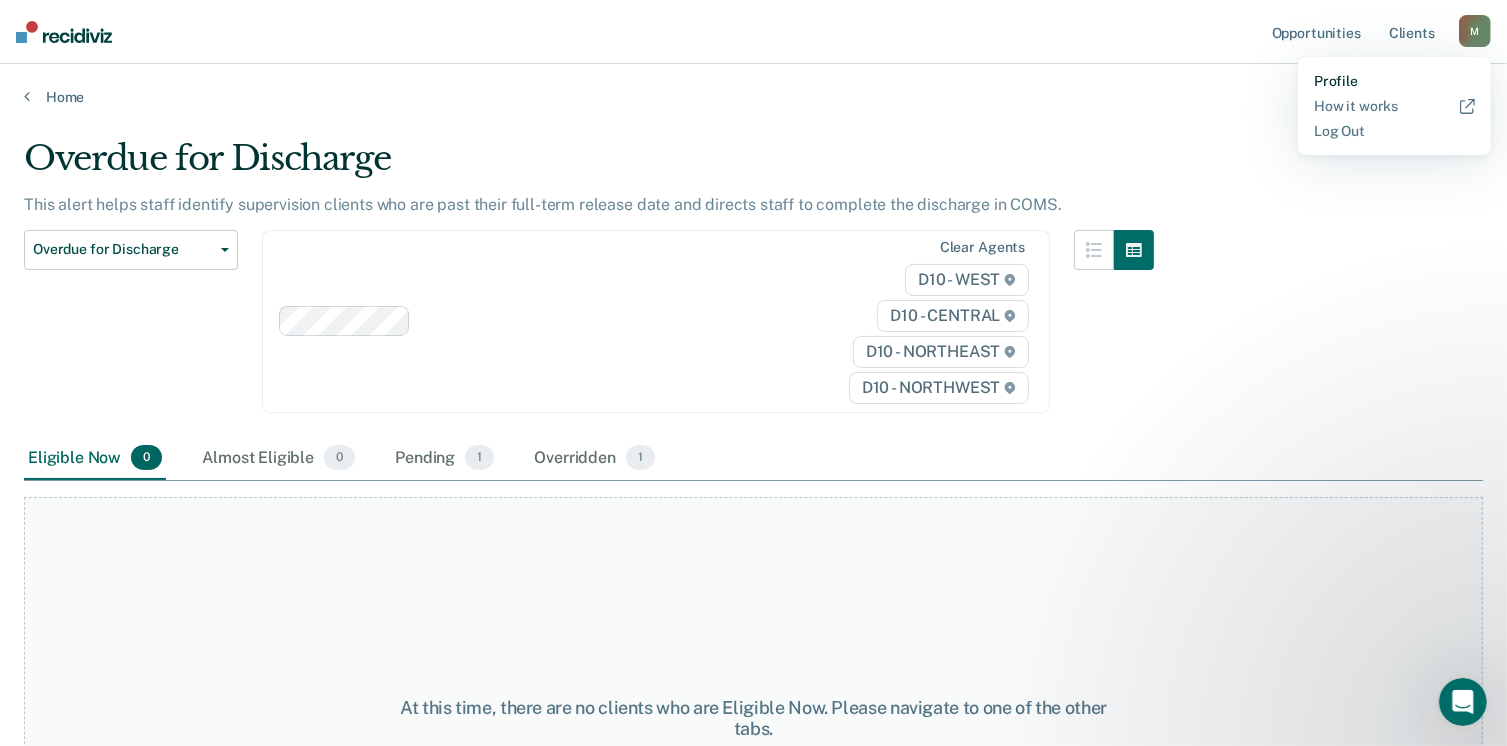 click on "Profile" at bounding box center (1394, 81) 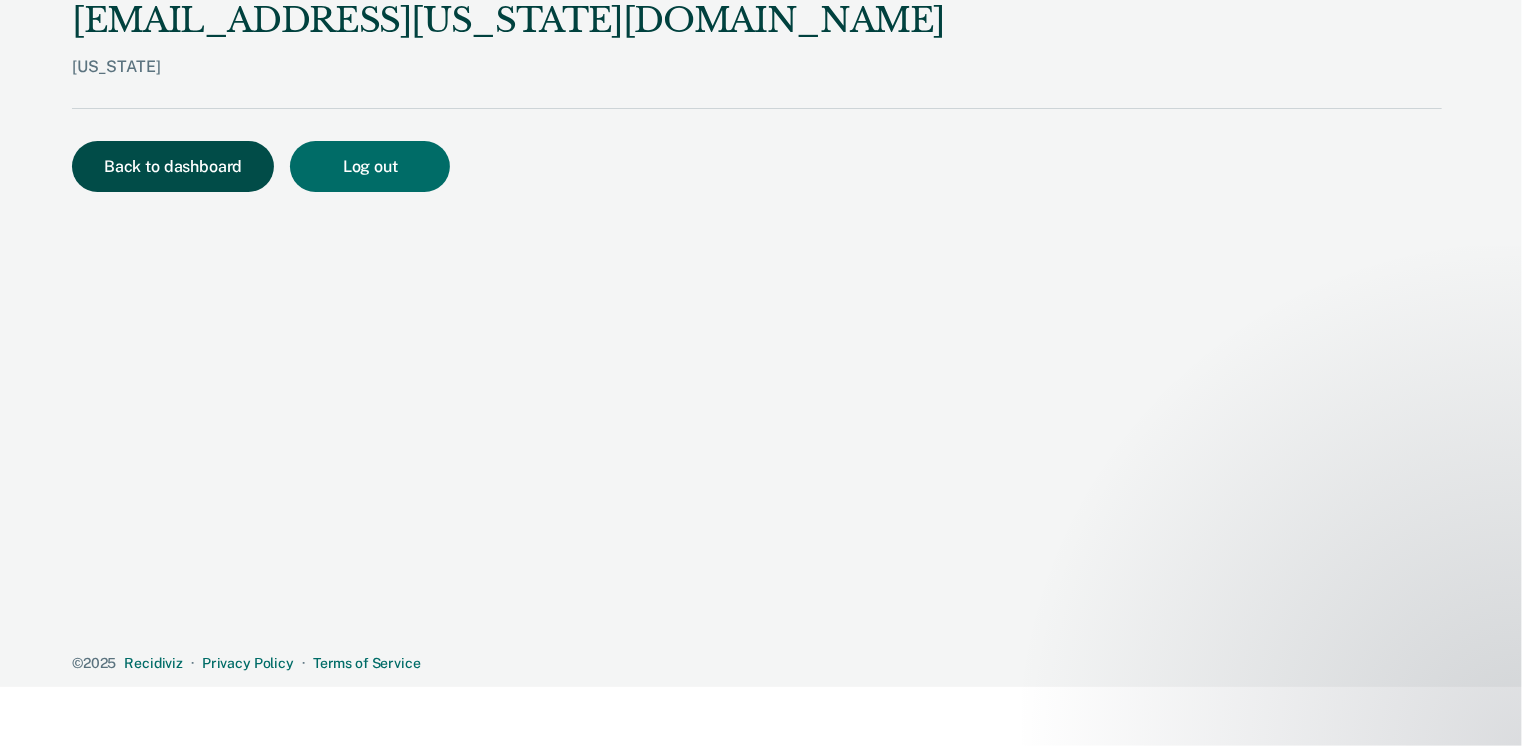click on "Back to dashboard" at bounding box center [173, 166] 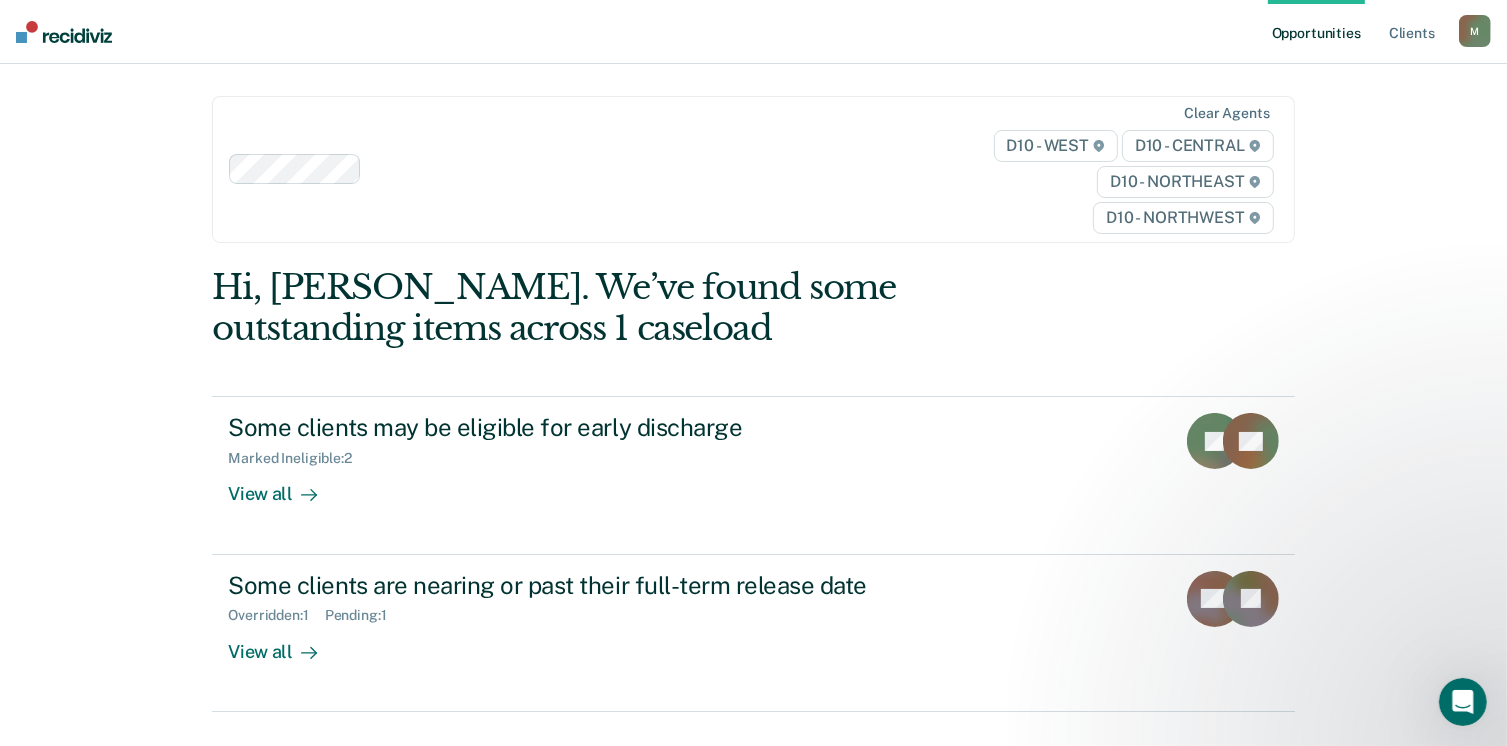 scroll, scrollTop: 0, scrollLeft: 0, axis: both 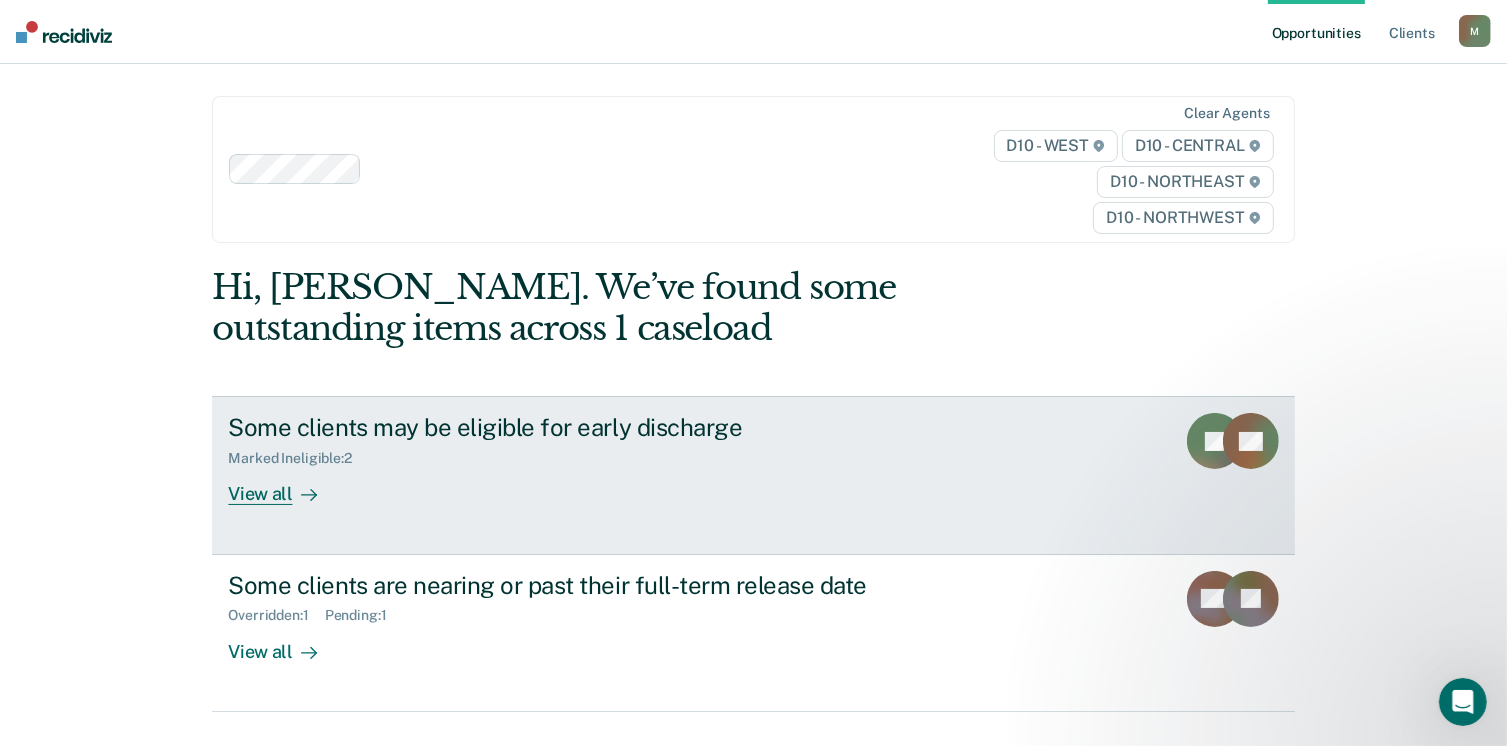 click on "View all" at bounding box center [284, 486] 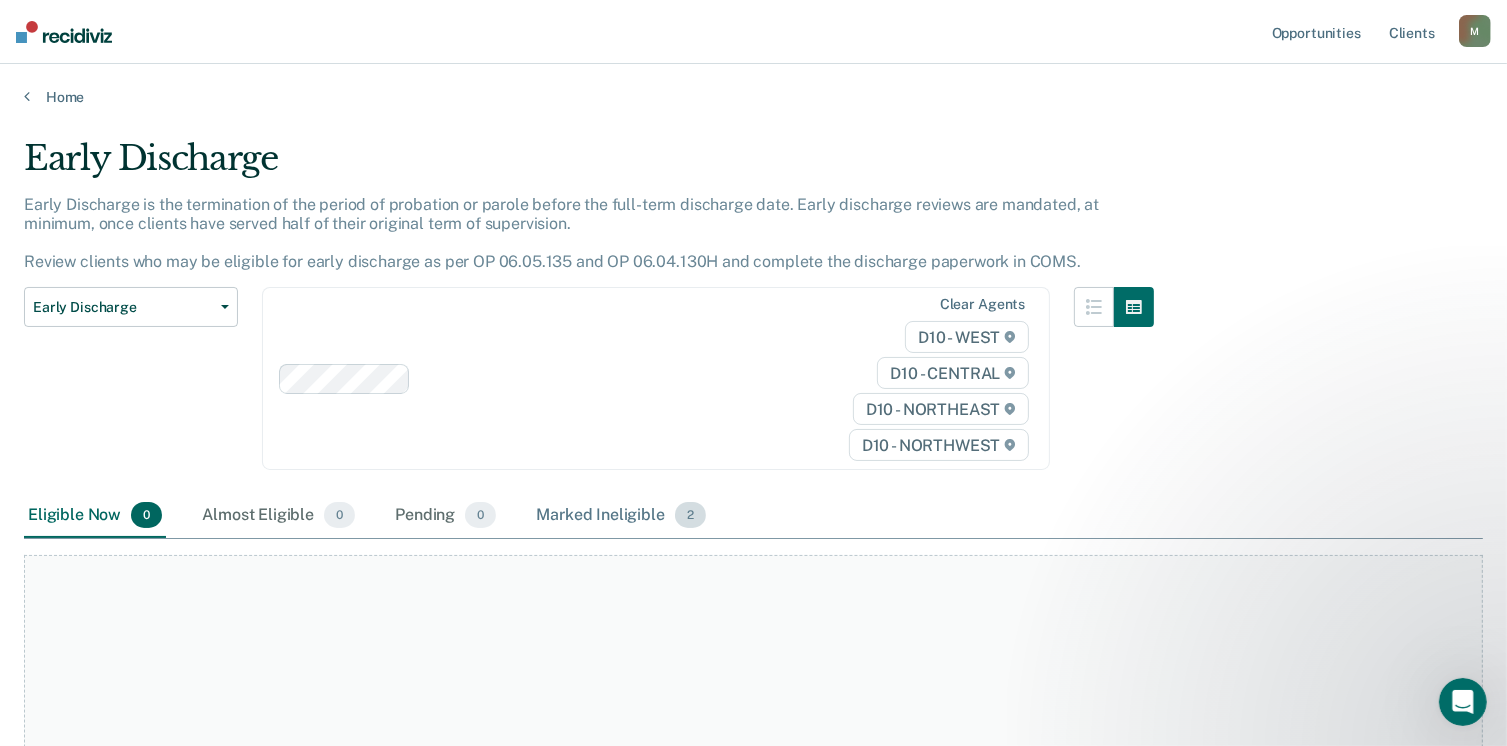 click on "Marked Ineligible 2" at bounding box center (621, 516) 